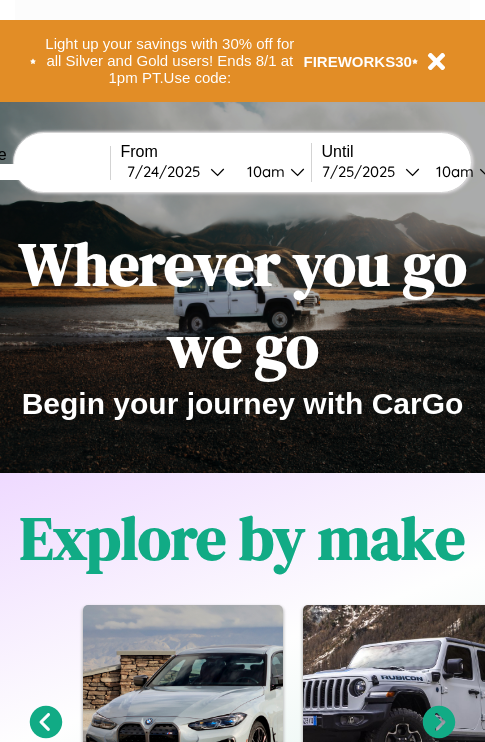 scroll, scrollTop: 0, scrollLeft: 0, axis: both 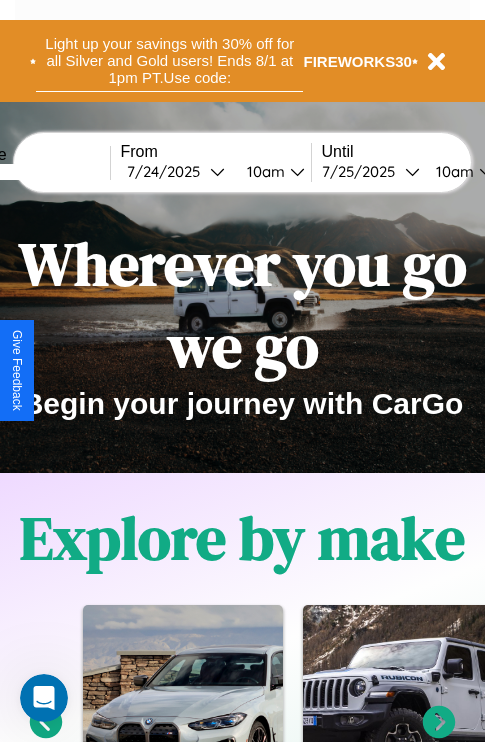 click on "Light up your savings with 30% off for all Silver and Gold users! Ends 8/1 at 1pm PT.  Use code:" at bounding box center [169, 61] 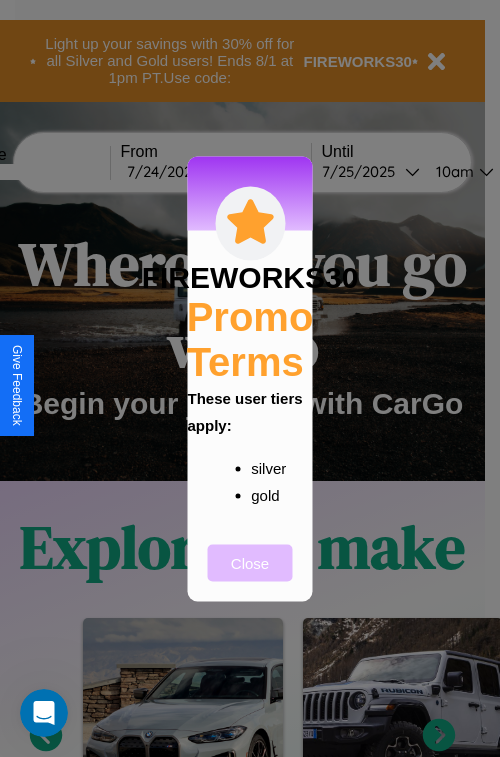 click on "Close" at bounding box center [250, 562] 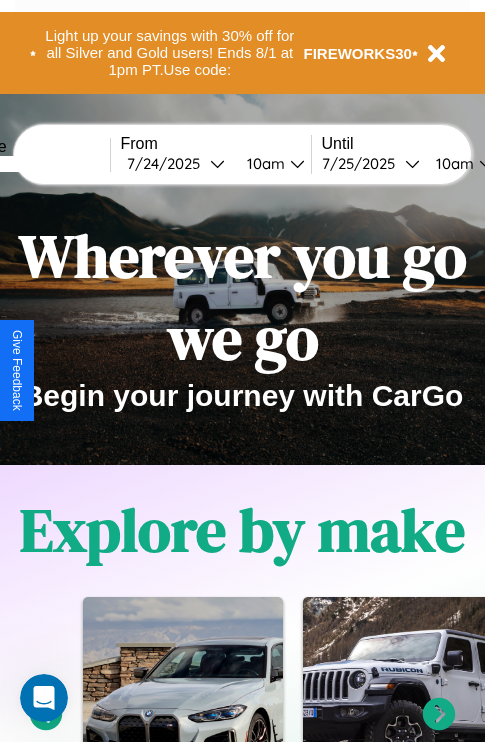 scroll, scrollTop: 817, scrollLeft: 0, axis: vertical 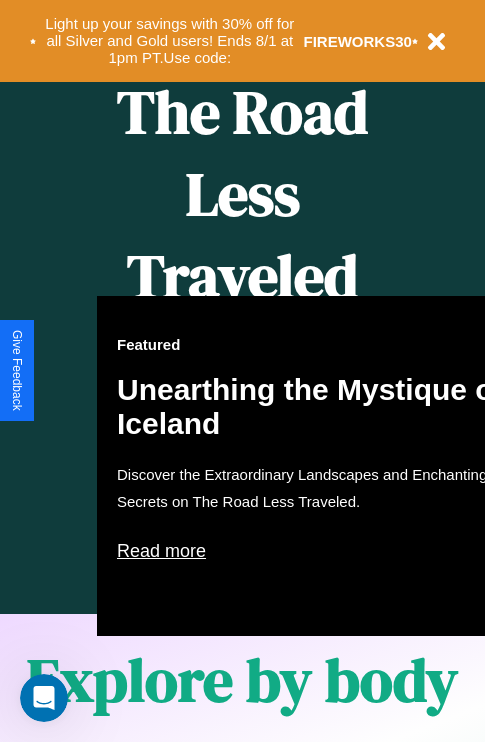 click on "Featured Unearthing the Mystique of Iceland Discover the Extraordinary Landscapes and Enchanting Secrets on The Road Less Traveled. Read more" at bounding box center [317, 466] 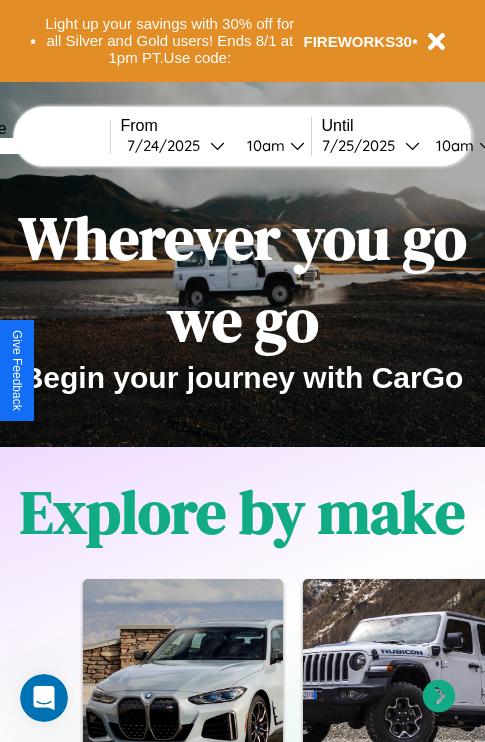 scroll, scrollTop: 0, scrollLeft: 0, axis: both 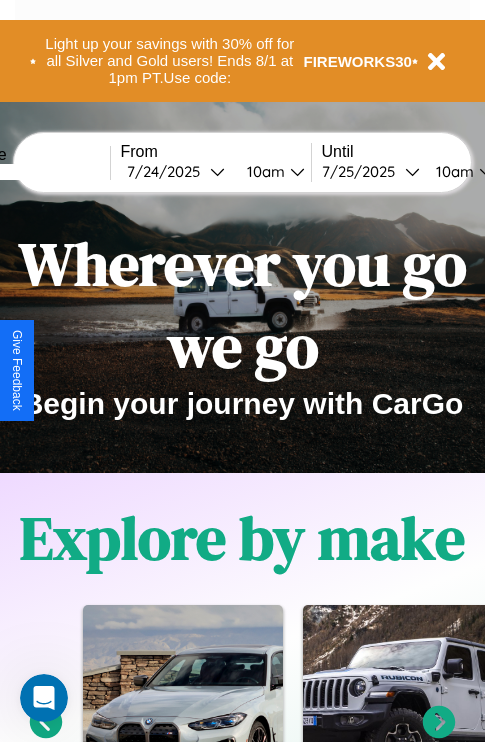click at bounding box center (35, 172) 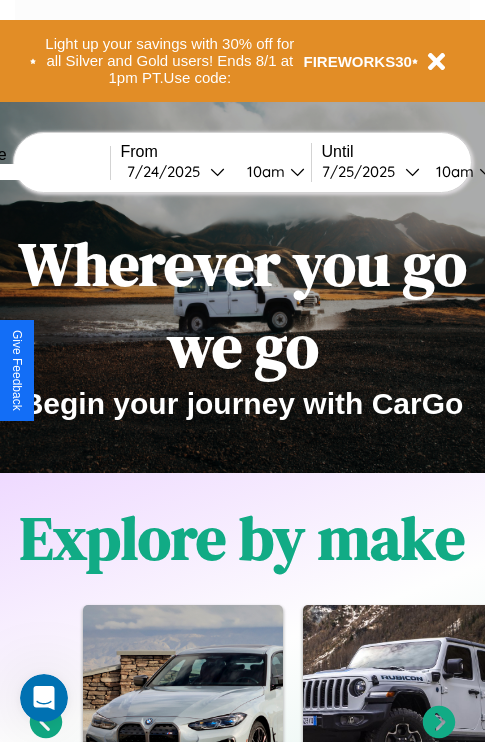 type on "******" 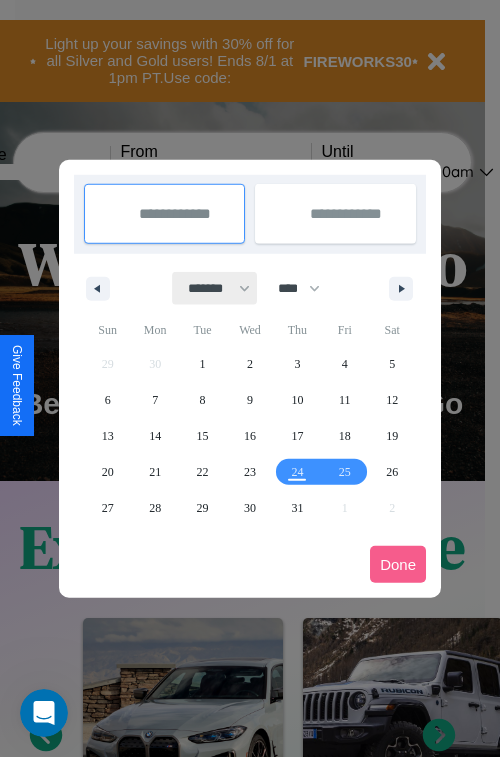 click on "******* ******** ***** ***** *** **** **** ****** ********* ******* ******** ********" at bounding box center (215, 288) 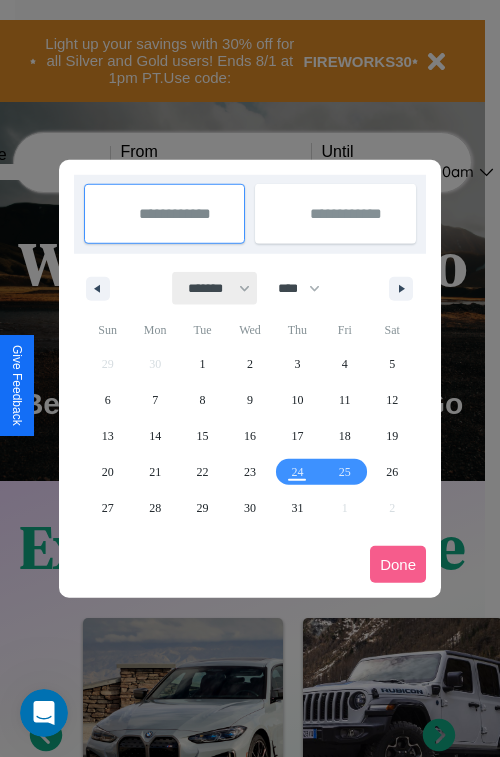 select on "*" 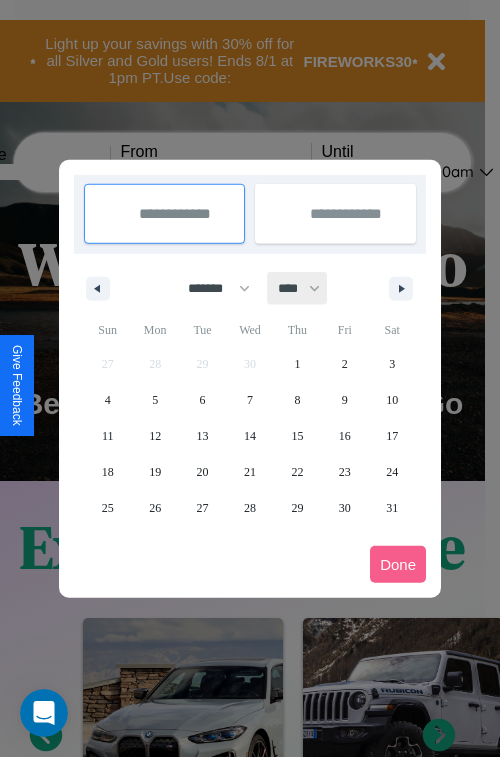 click on "**** **** **** **** **** **** **** **** **** **** **** **** **** **** **** **** **** **** **** **** **** **** **** **** **** **** **** **** **** **** **** **** **** **** **** **** **** **** **** **** **** **** **** **** **** **** **** **** **** **** **** **** **** **** **** **** **** **** **** **** **** **** **** **** **** **** **** **** **** **** **** **** **** **** **** **** **** **** **** **** **** **** **** **** **** **** **** **** **** **** **** **** **** **** **** **** **** **** **** **** **** **** **** **** **** **** **** **** **** **** **** **** **** **** **** **** **** **** **** **** ****" at bounding box center [298, 288] 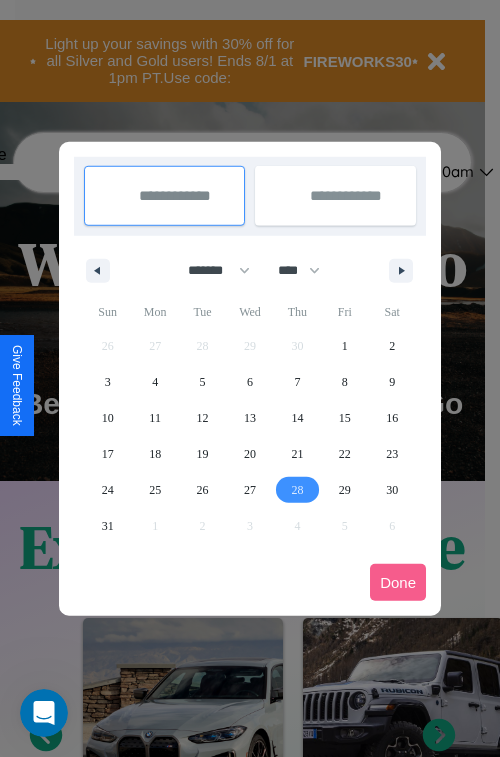 click on "28" at bounding box center [297, 490] 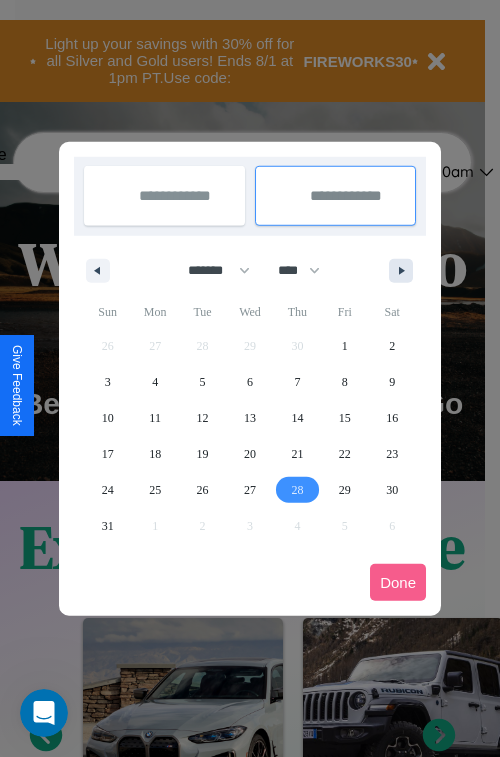 click at bounding box center (405, 271) 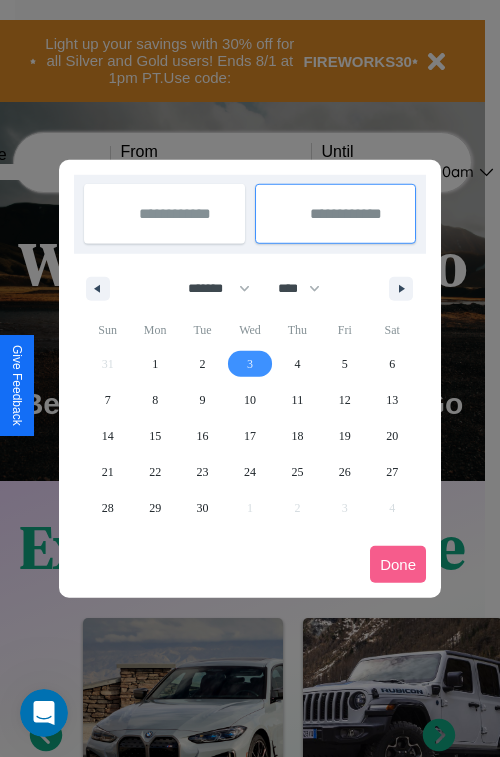 click on "3" at bounding box center [250, 364] 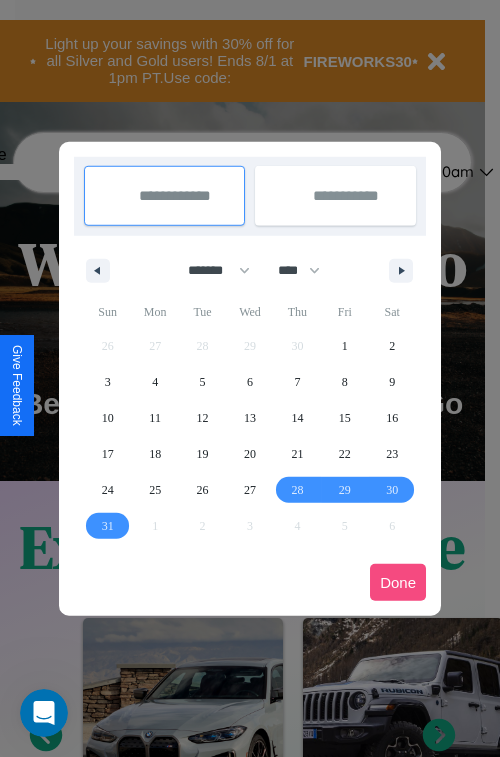 click on "Done" at bounding box center (398, 582) 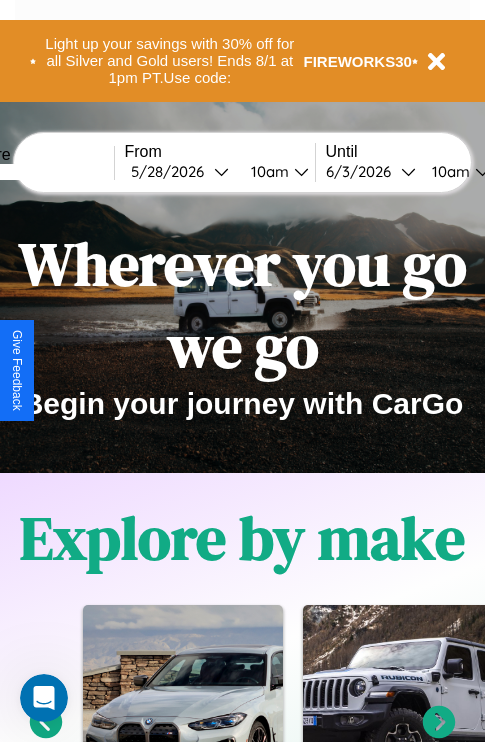 click on "10am" at bounding box center [448, 171] 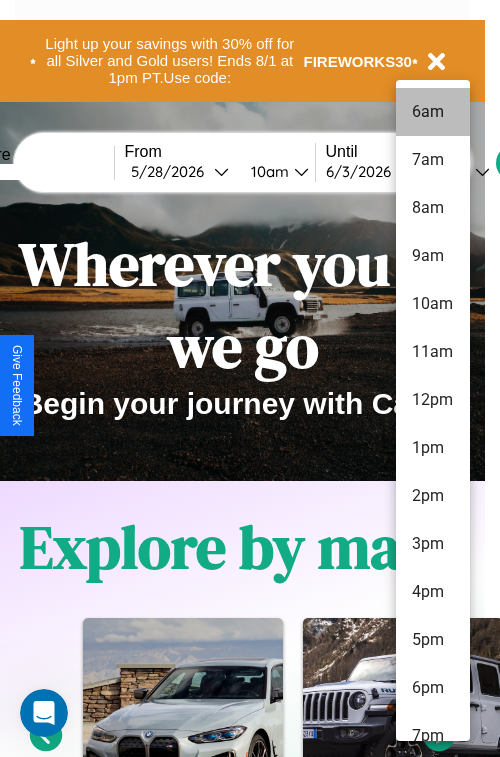 click on "6am" at bounding box center [433, 112] 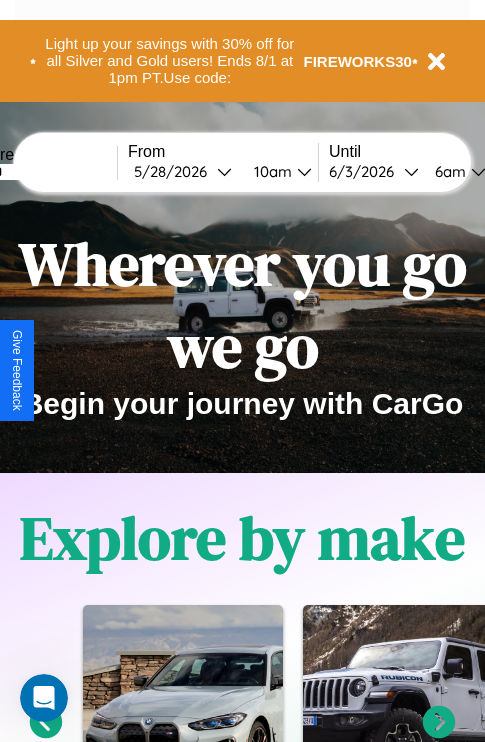 scroll, scrollTop: 0, scrollLeft: 69, axis: horizontal 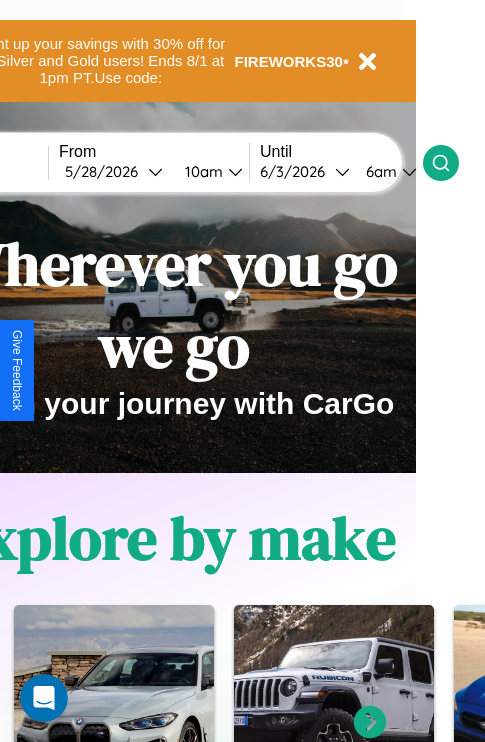 click 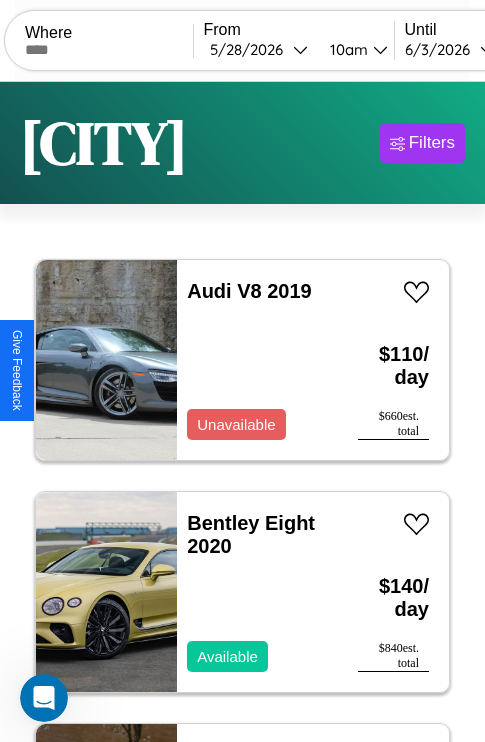 scroll, scrollTop: 66, scrollLeft: 0, axis: vertical 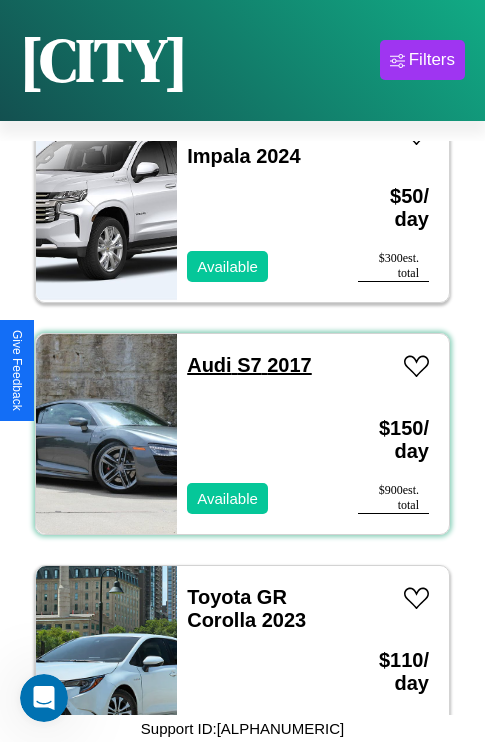 click on "Audi   S7   2017" at bounding box center (249, 365) 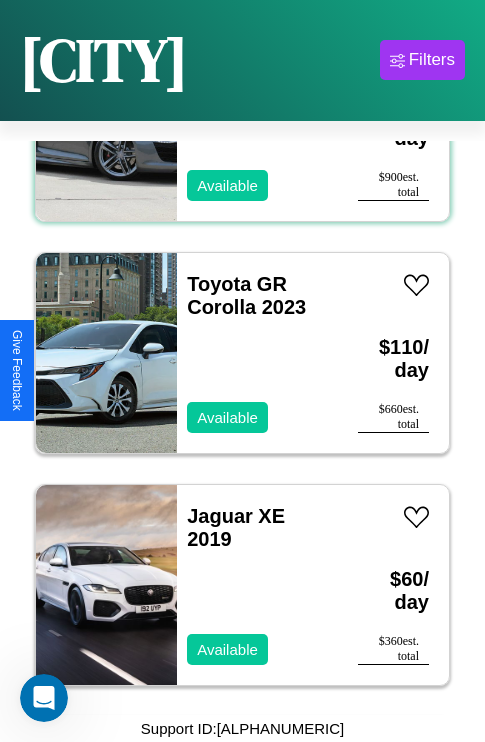 scroll, scrollTop: 2163, scrollLeft: 0, axis: vertical 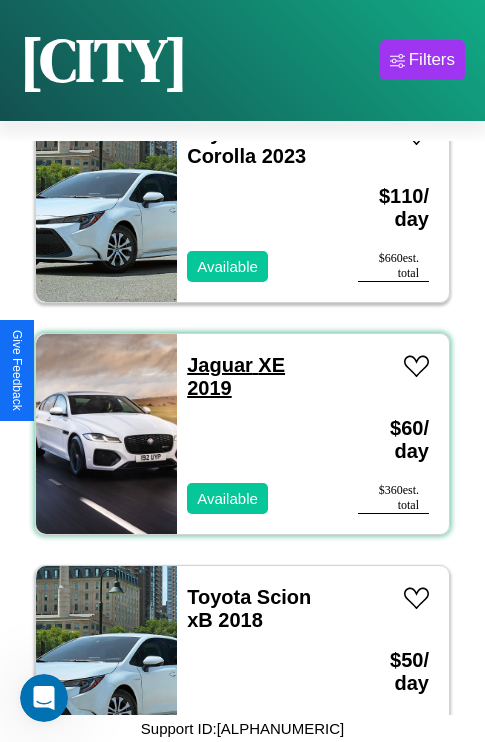 click on "Jaguar   XE   2019" at bounding box center (236, 376) 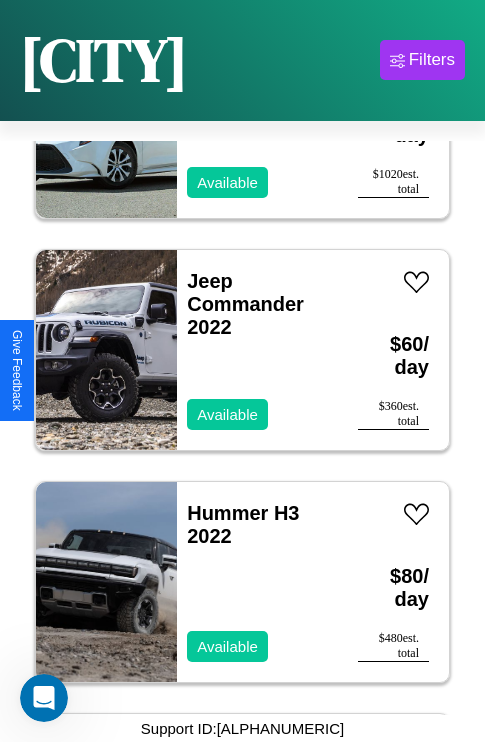 scroll, scrollTop: 771, scrollLeft: 0, axis: vertical 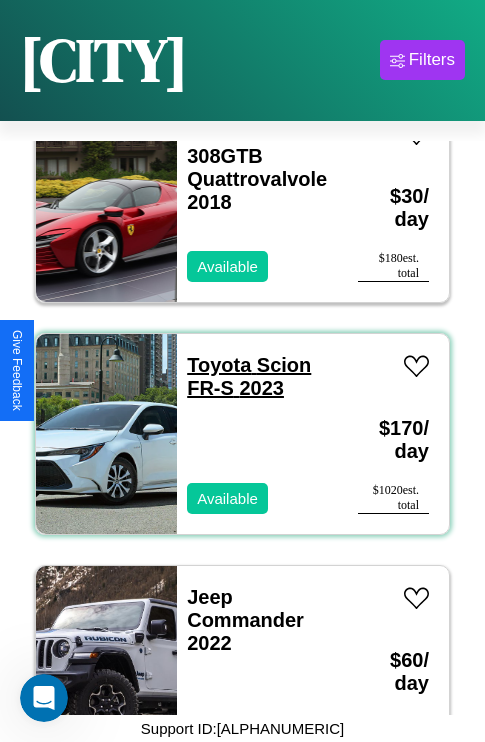 click on "Toyota   Scion FR-S   2023" at bounding box center (249, 376) 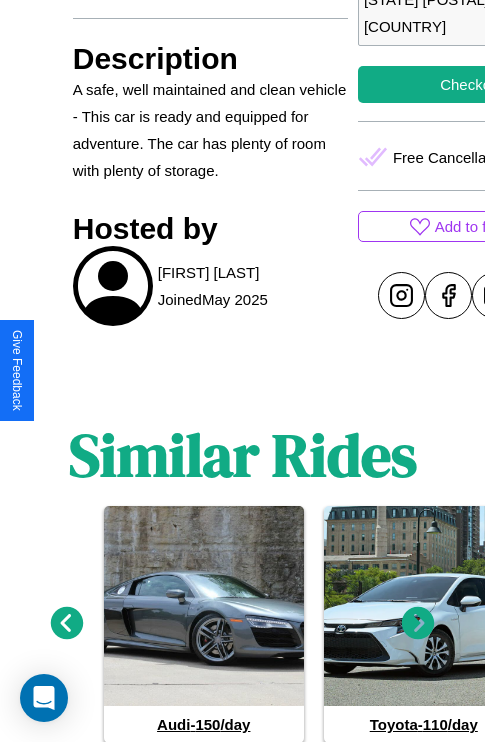 scroll, scrollTop: 812, scrollLeft: 0, axis: vertical 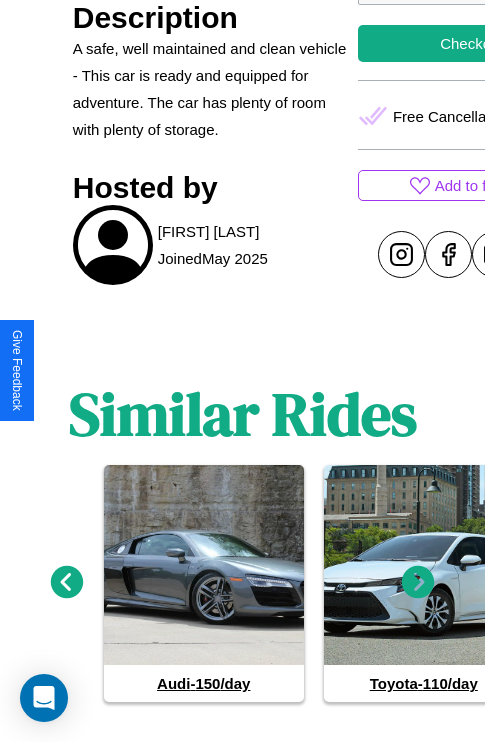 click 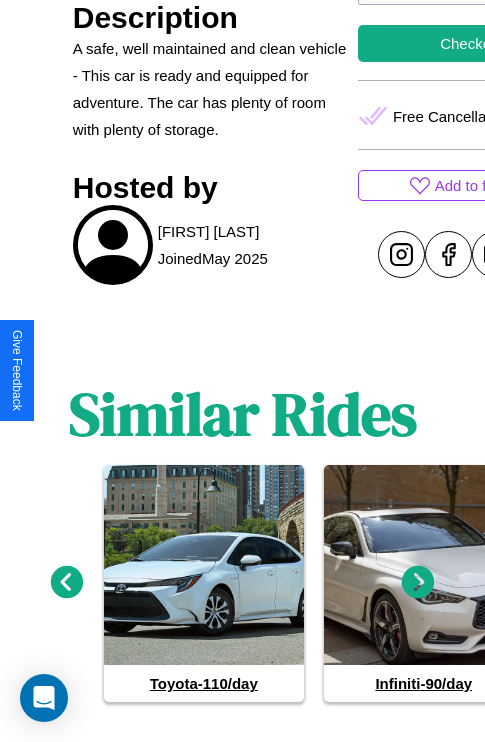 click 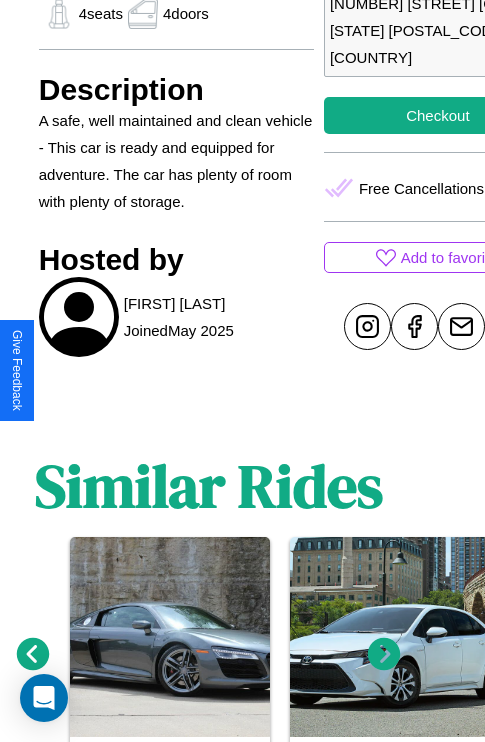 scroll, scrollTop: 669, scrollLeft: 68, axis: both 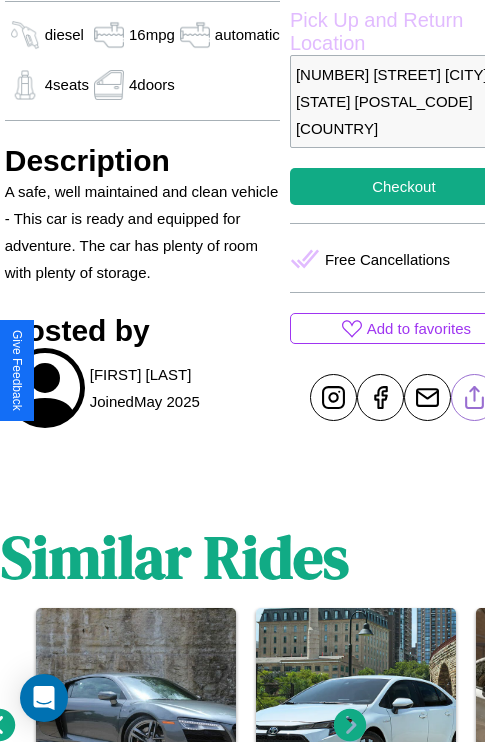 click 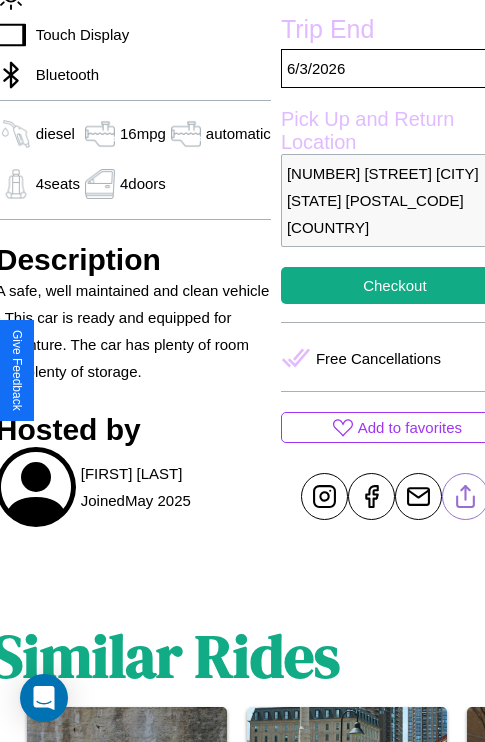 scroll, scrollTop: 458, scrollLeft: 88, axis: both 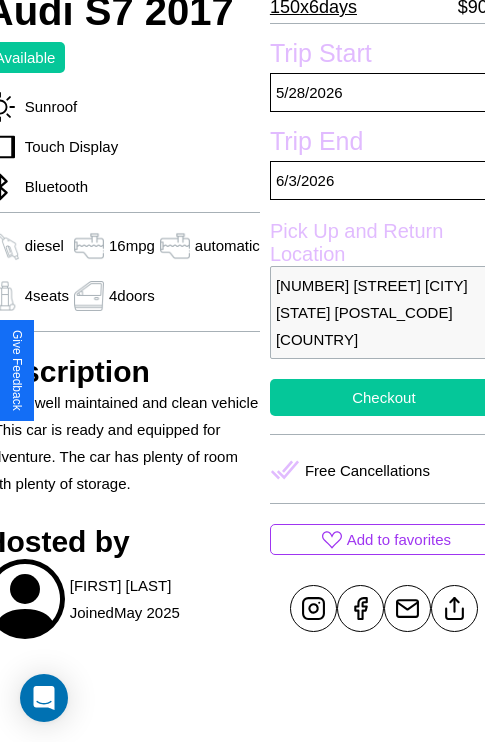 click on "Checkout" at bounding box center (384, 397) 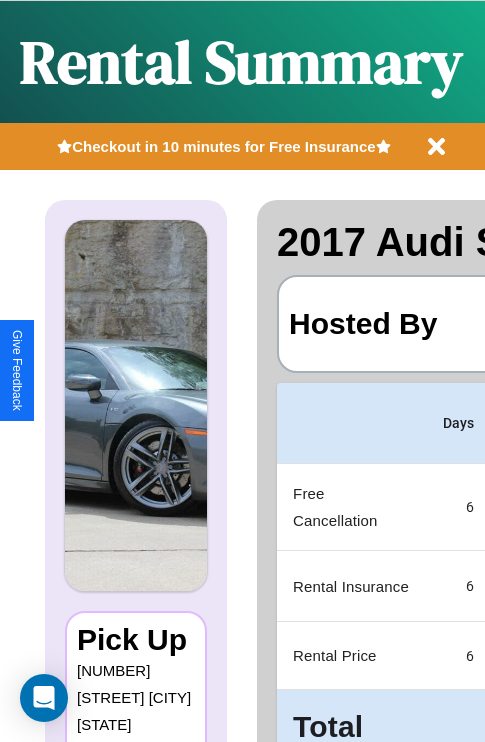 scroll, scrollTop: 0, scrollLeft: 378, axis: horizontal 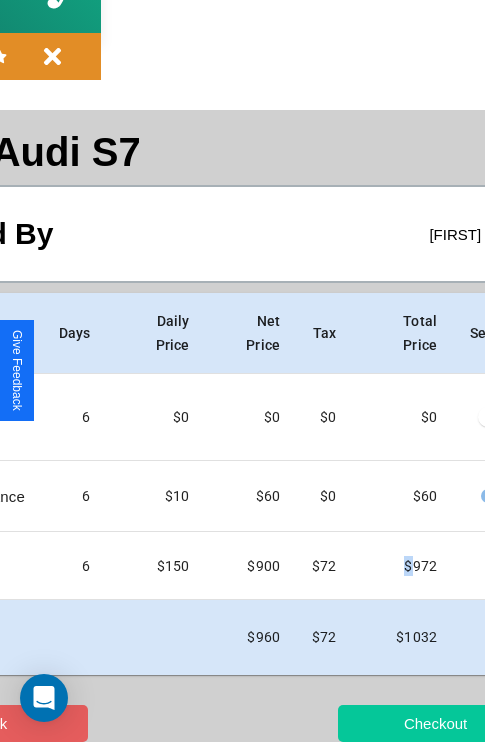 click on "Checkout" at bounding box center (435, 723) 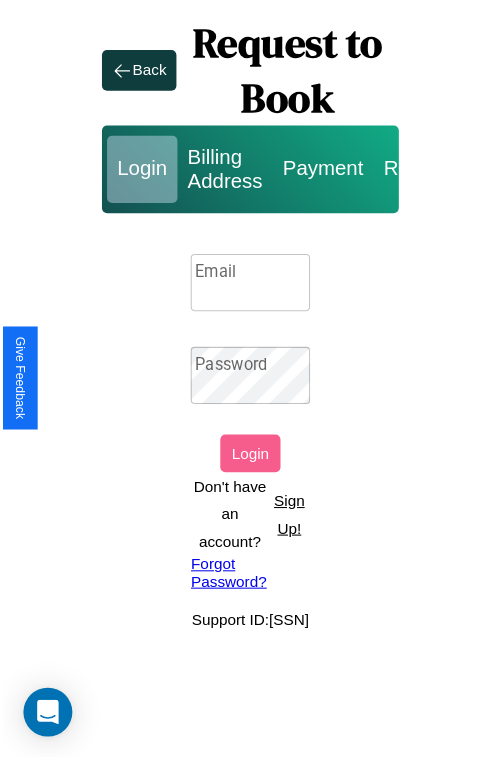 scroll, scrollTop: 0, scrollLeft: 0, axis: both 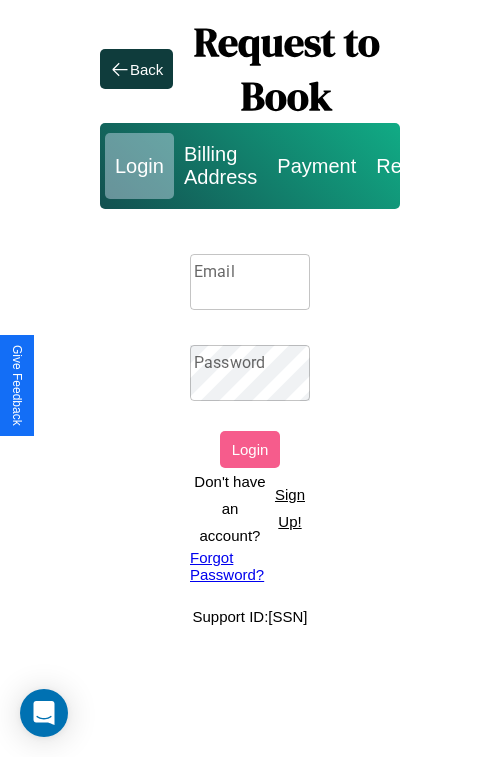 click on "Sign Up!" at bounding box center (290, 508) 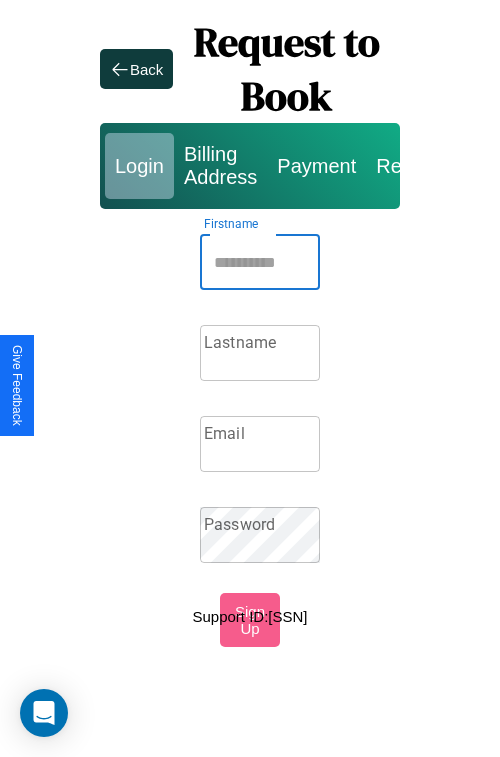 click on "Firstname" at bounding box center (260, 262) 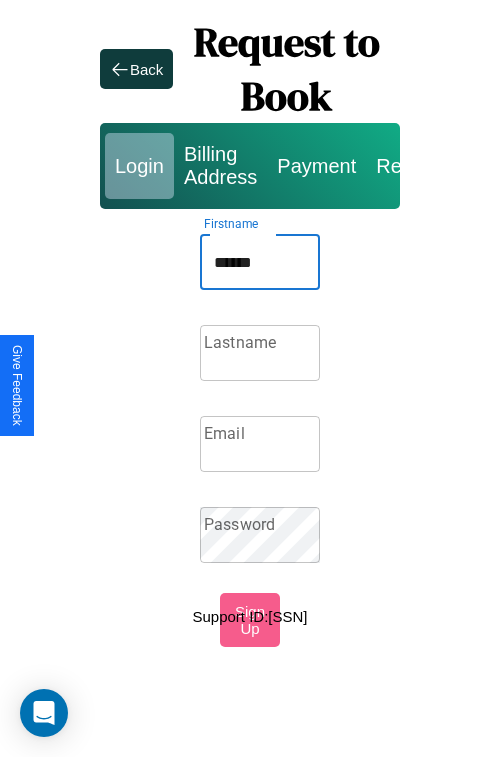 type on "******" 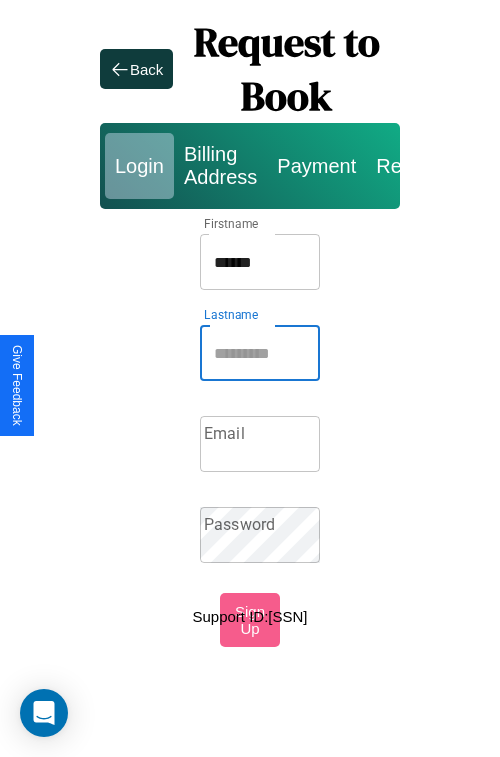 click on "Lastname" at bounding box center (260, 353) 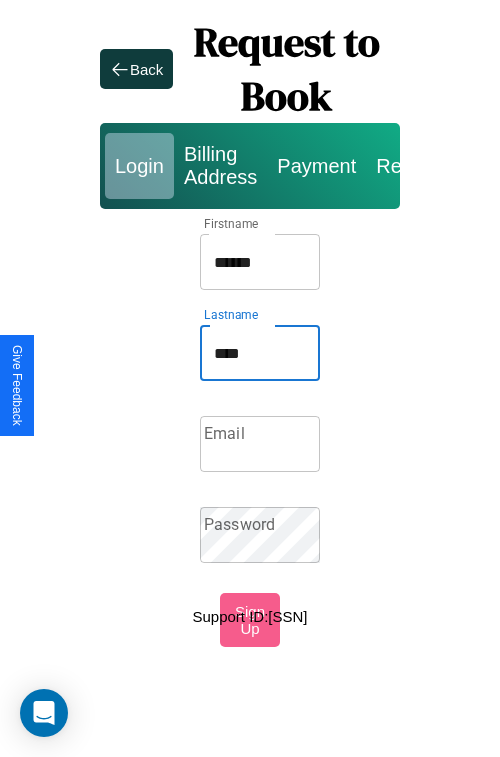 type on "****" 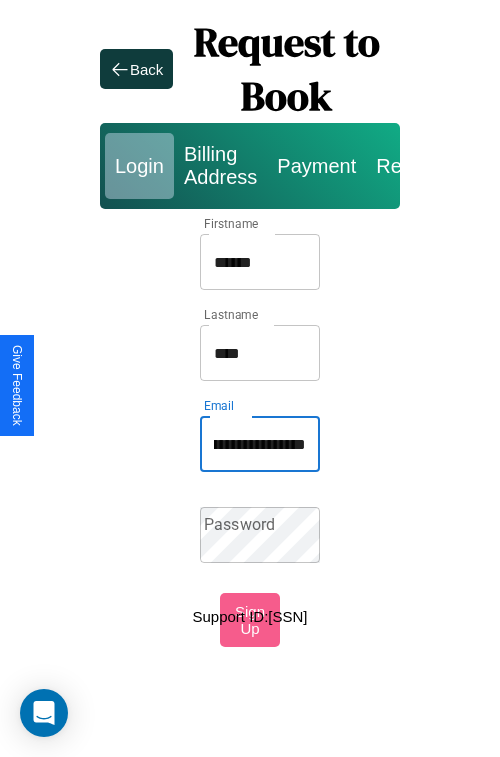 scroll, scrollTop: 0, scrollLeft: 94, axis: horizontal 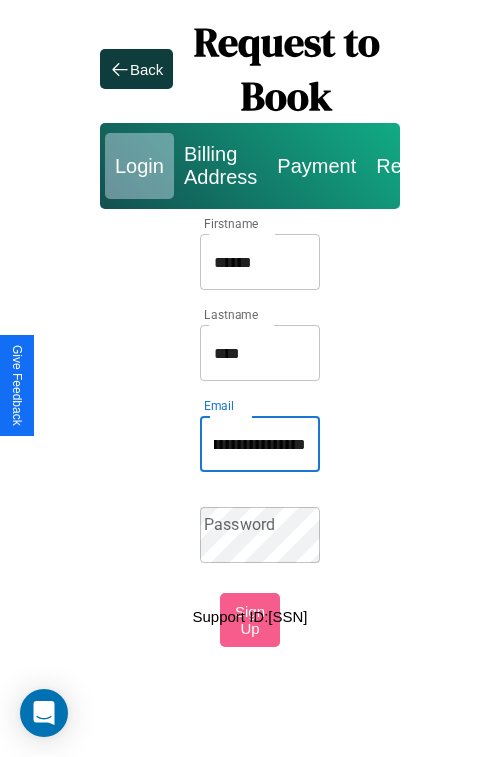 type on "**********" 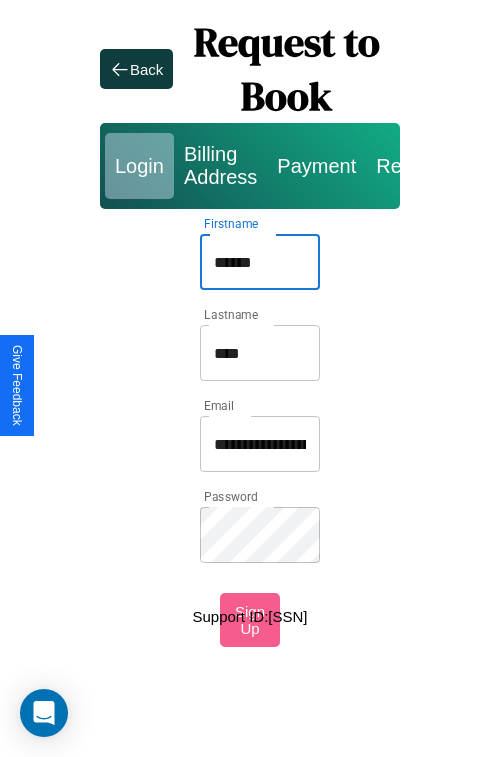 click on "******" at bounding box center (260, 262) 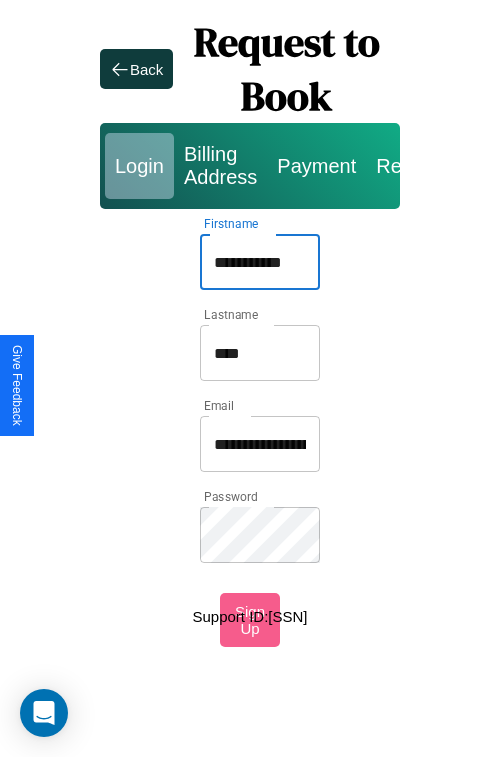 type on "**********" 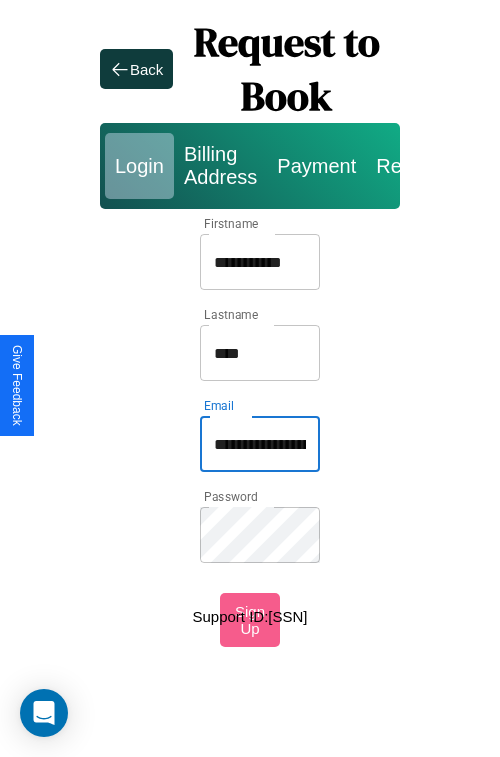 click on "**********" at bounding box center [260, 444] 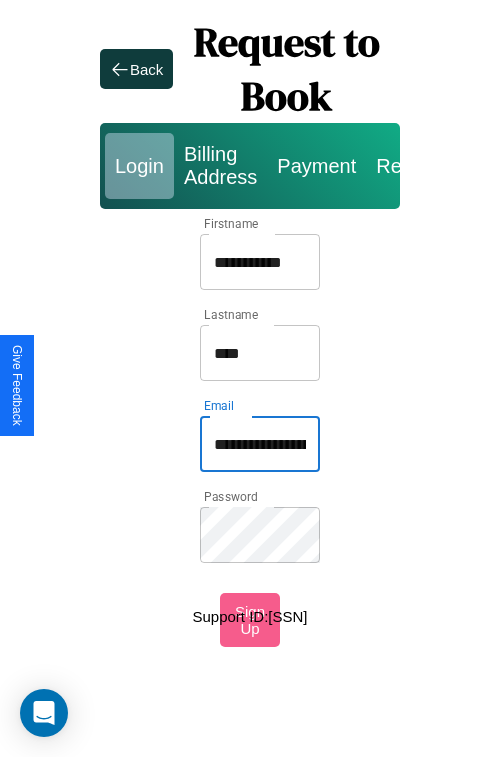 type on "**********" 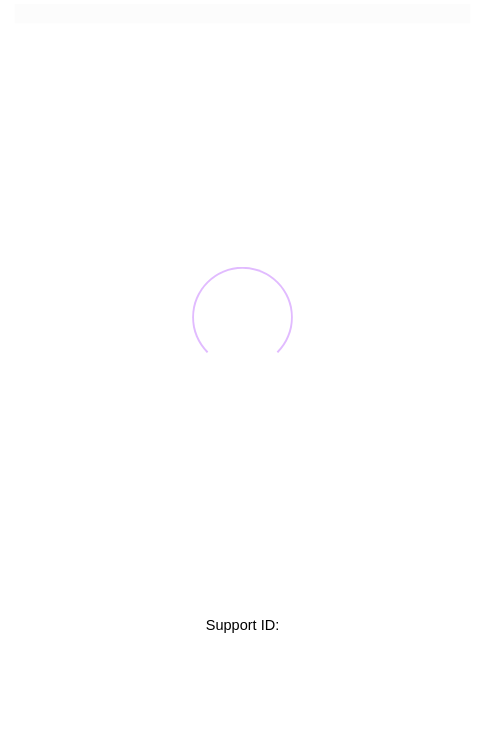 scroll, scrollTop: 0, scrollLeft: 0, axis: both 